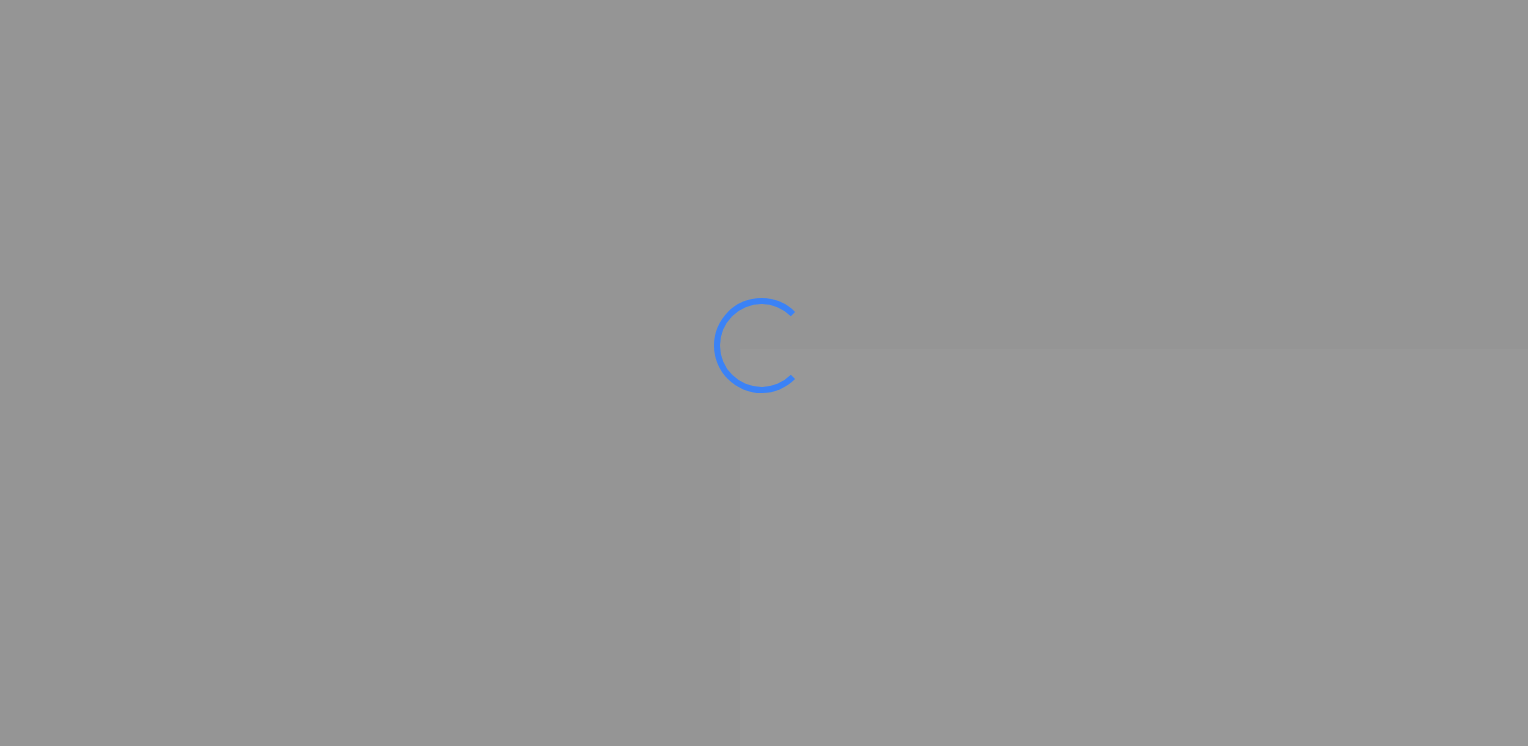 scroll, scrollTop: 0, scrollLeft: 0, axis: both 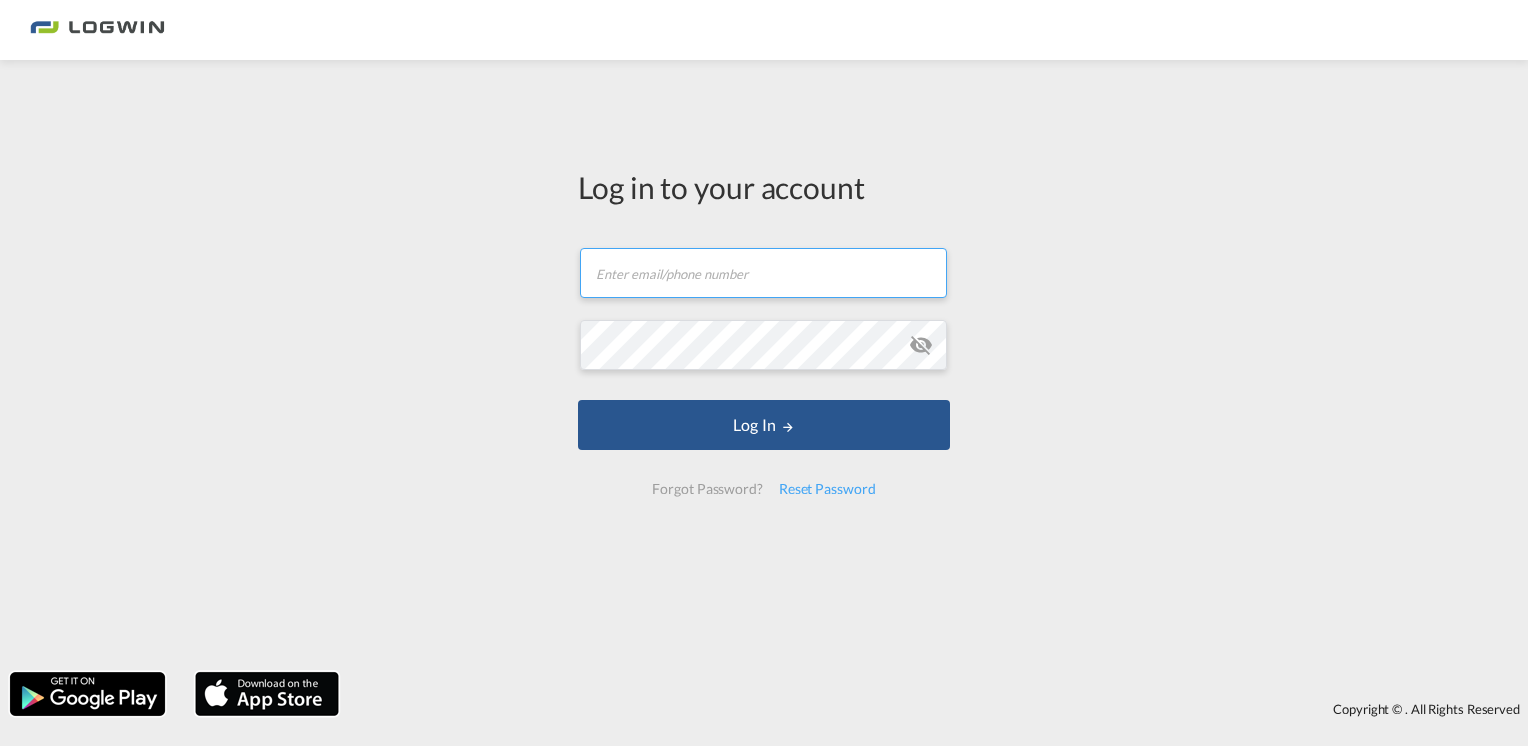 type on "[EMAIL_ADDRESS][DOMAIN_NAME]" 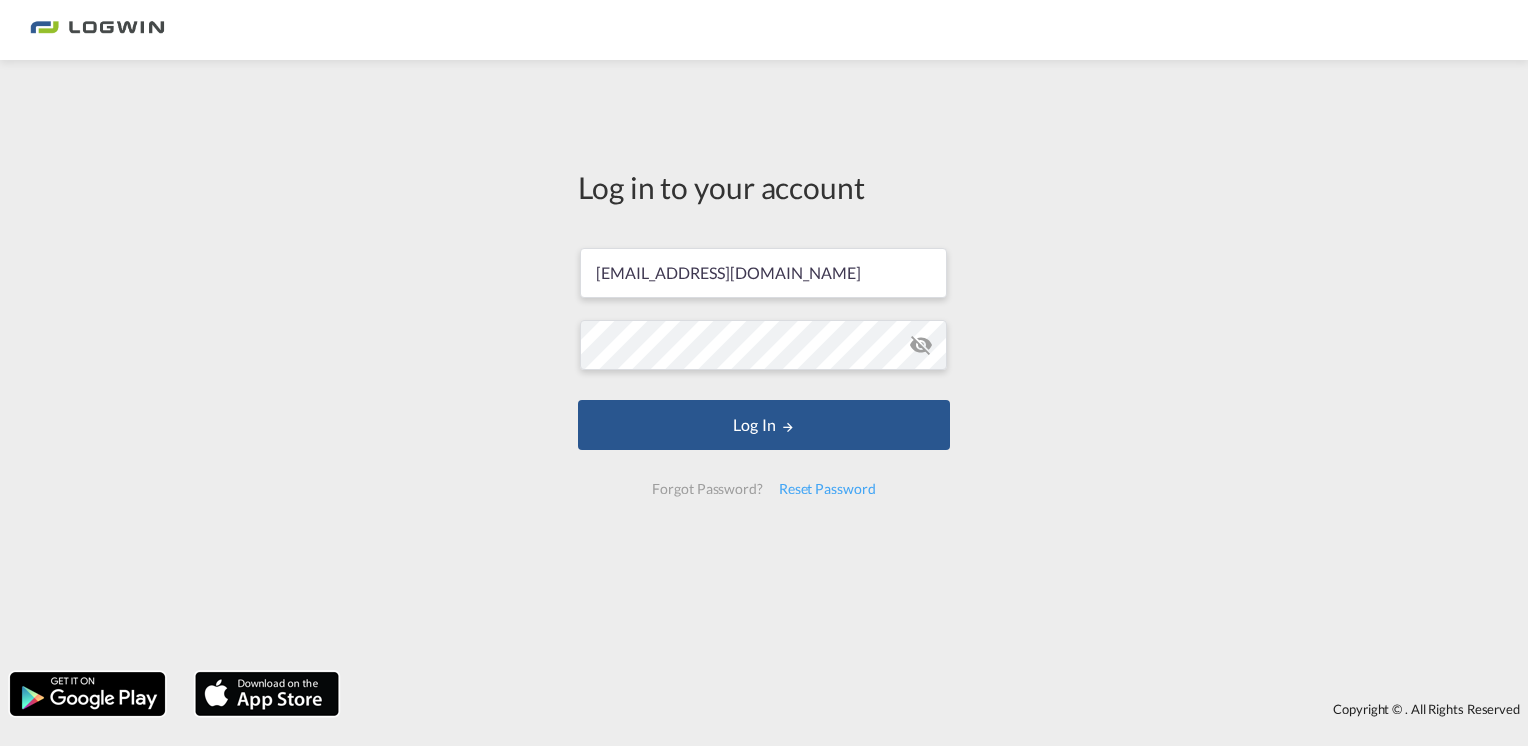 click on "Log in to your account [PERSON_NAME][EMAIL_ADDRESS][DOMAIN_NAME]
Log In
Forgot Password?
Reset Password" at bounding box center (764, 366) 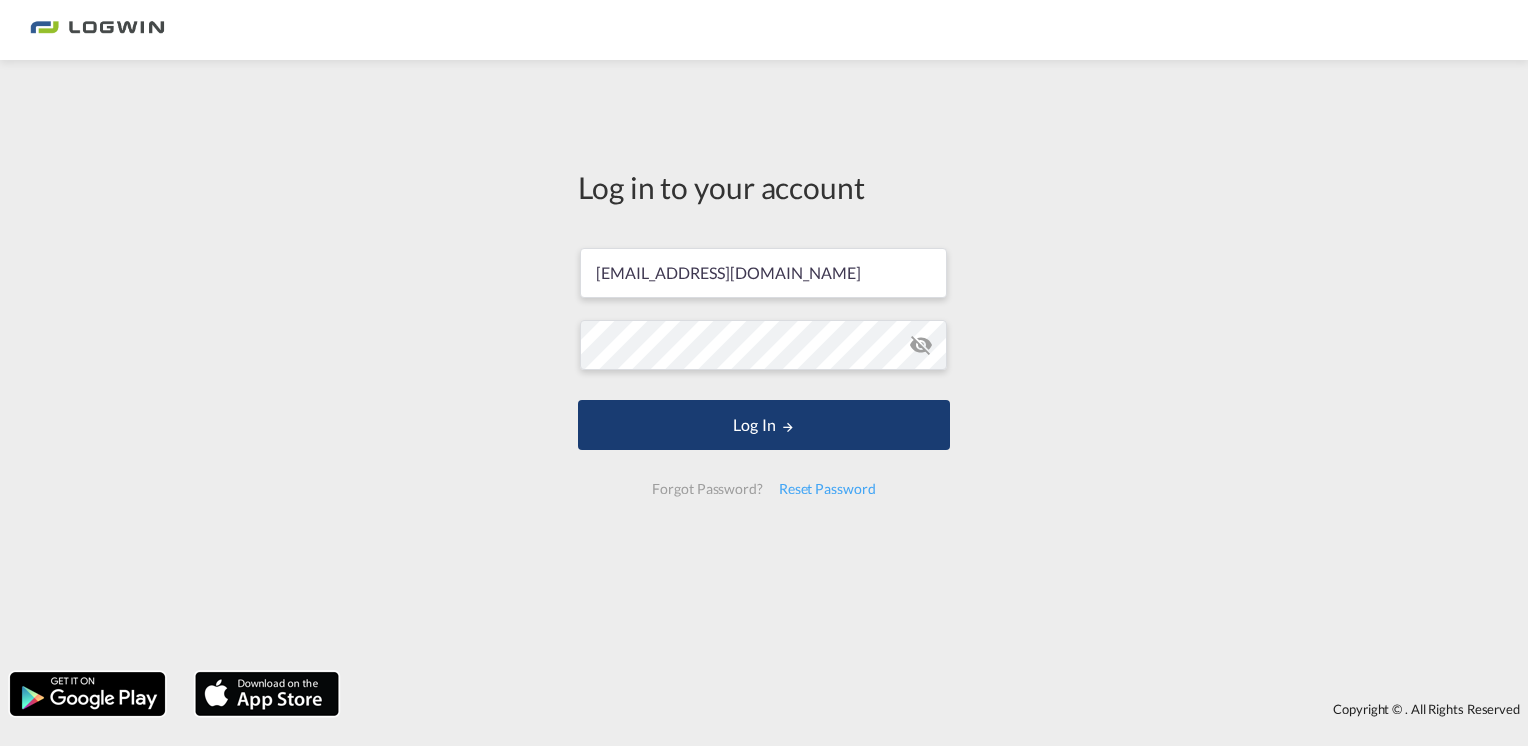 click on "Log In" at bounding box center (764, 425) 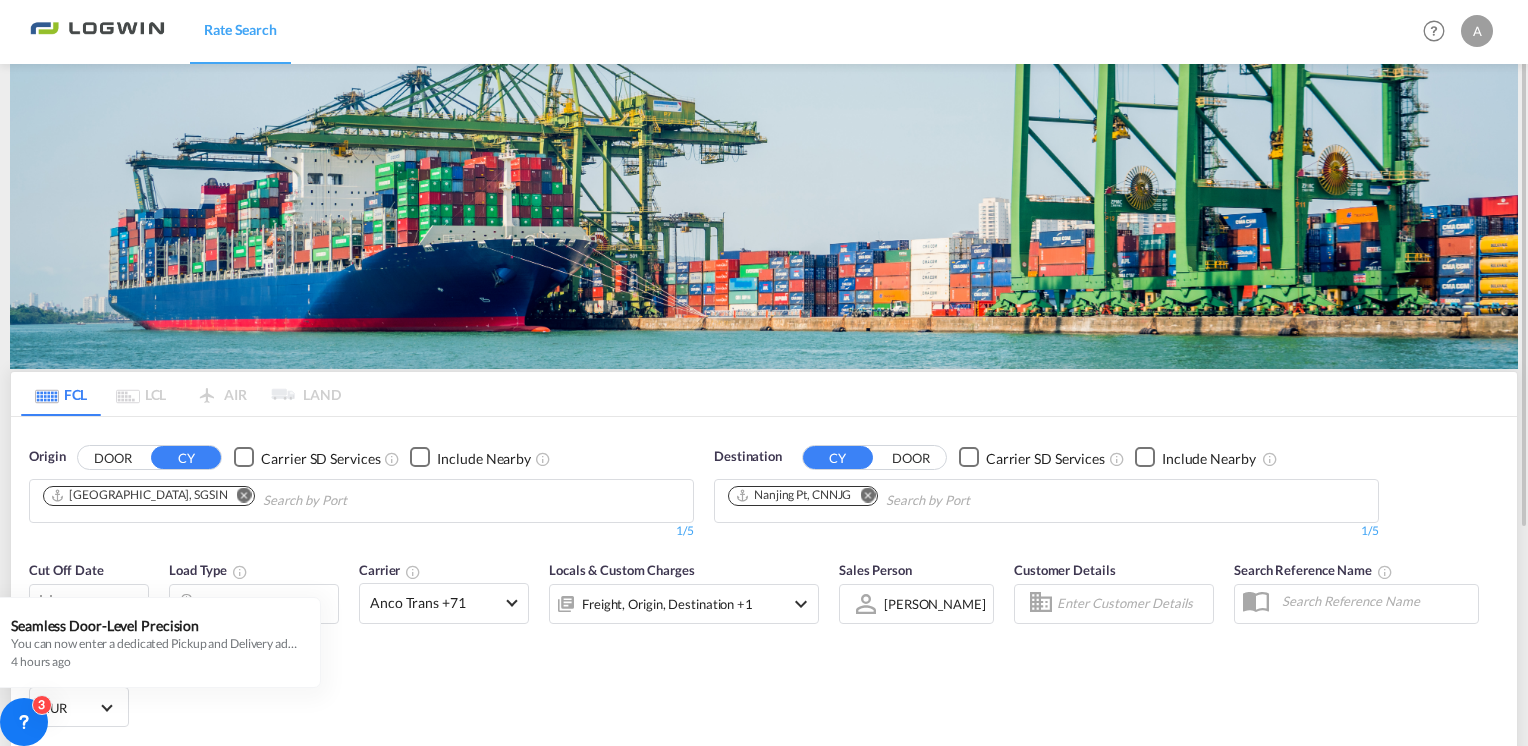 click at bounding box center (244, 494) 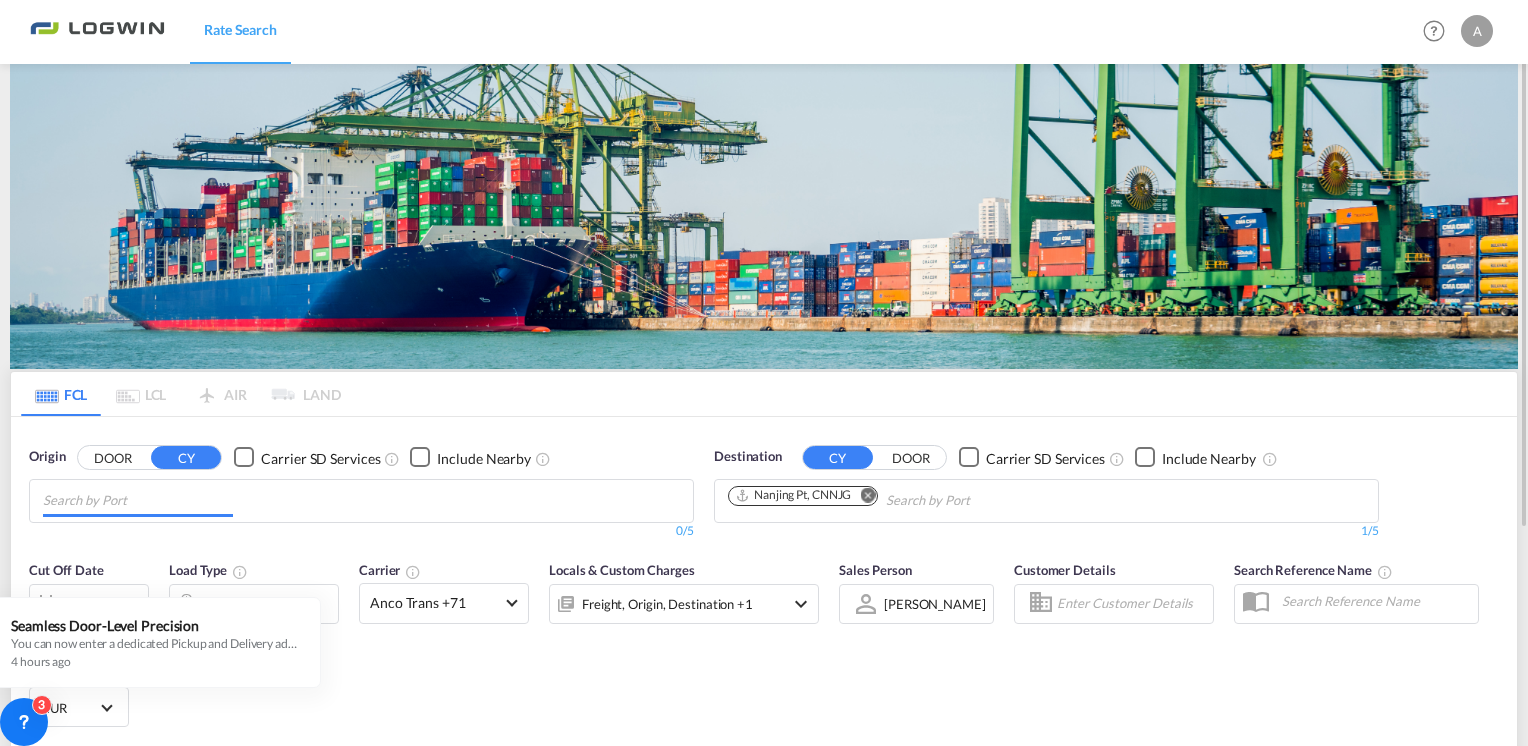click at bounding box center [138, 501] 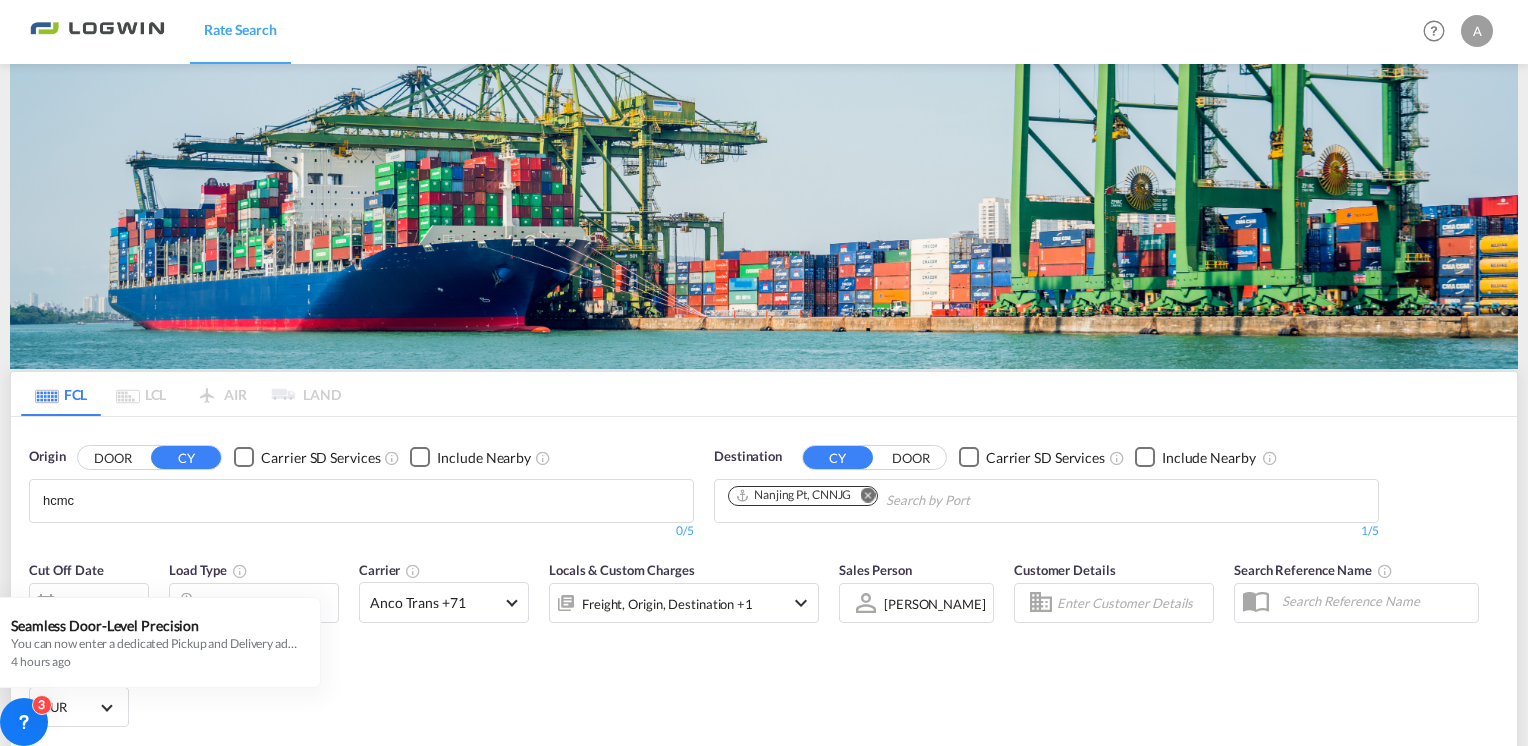 drag, startPoint x: 120, startPoint y: 510, endPoint x: -4, endPoint y: 473, distance: 129.40247 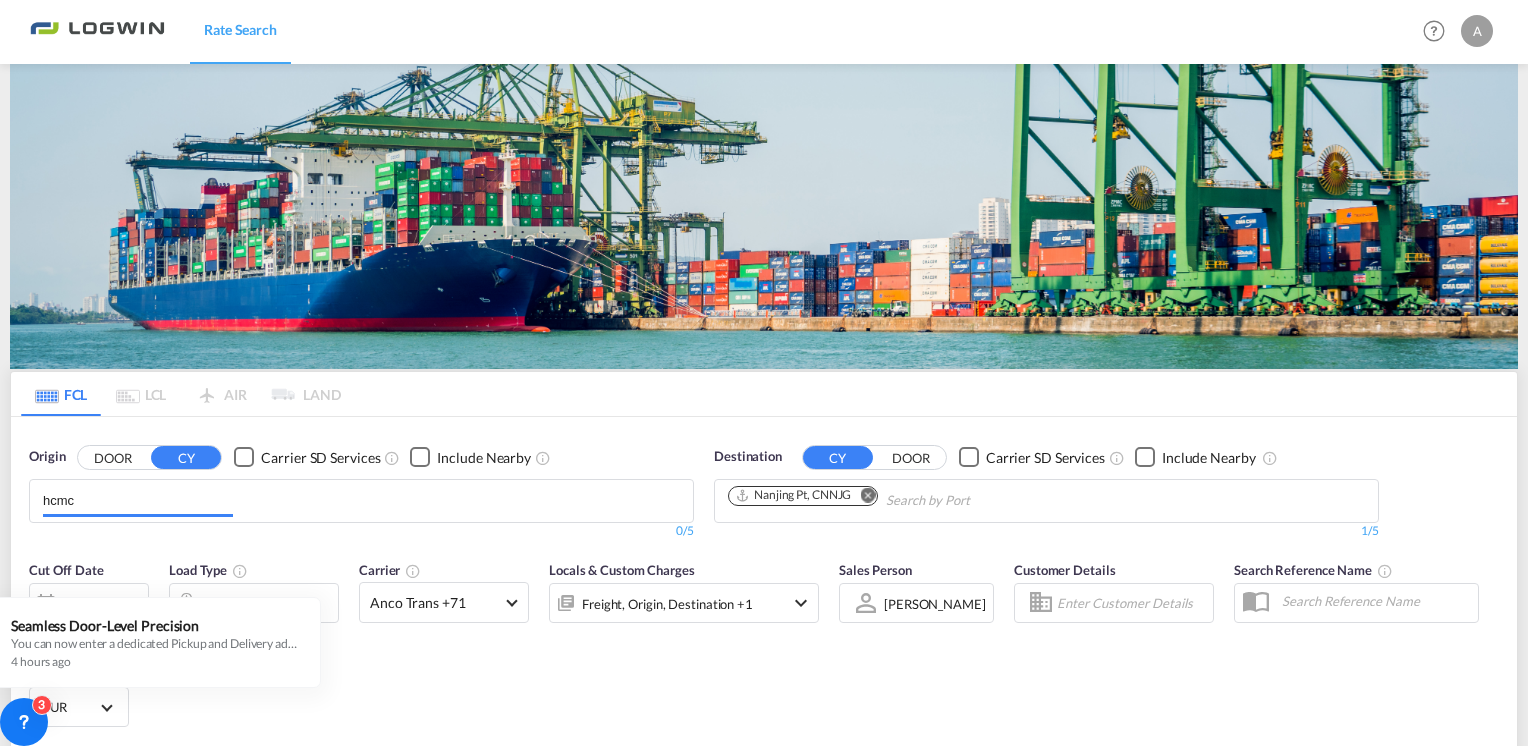 drag, startPoint x: 115, startPoint y: 498, endPoint x: -4, endPoint y: 486, distance: 119.60351 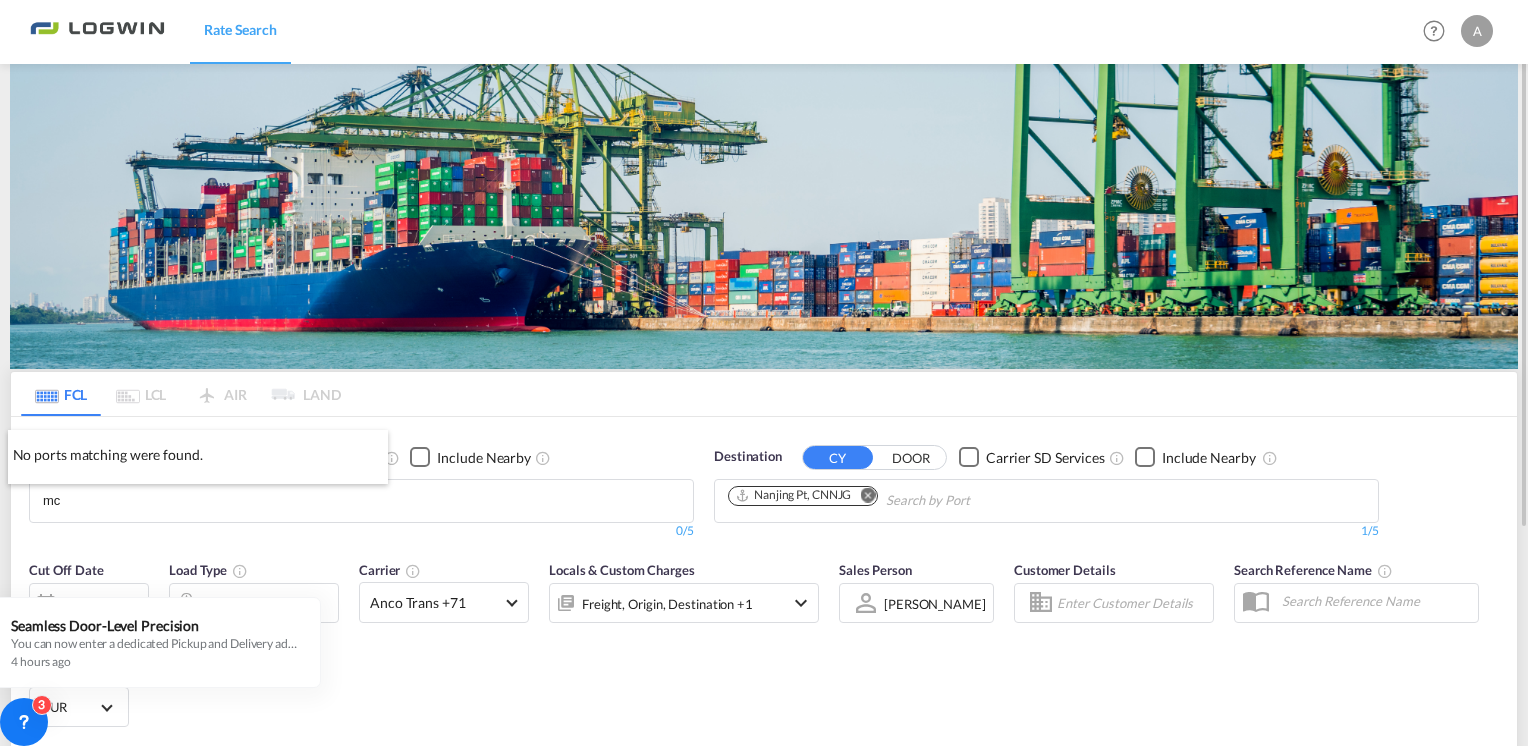 type on "c" 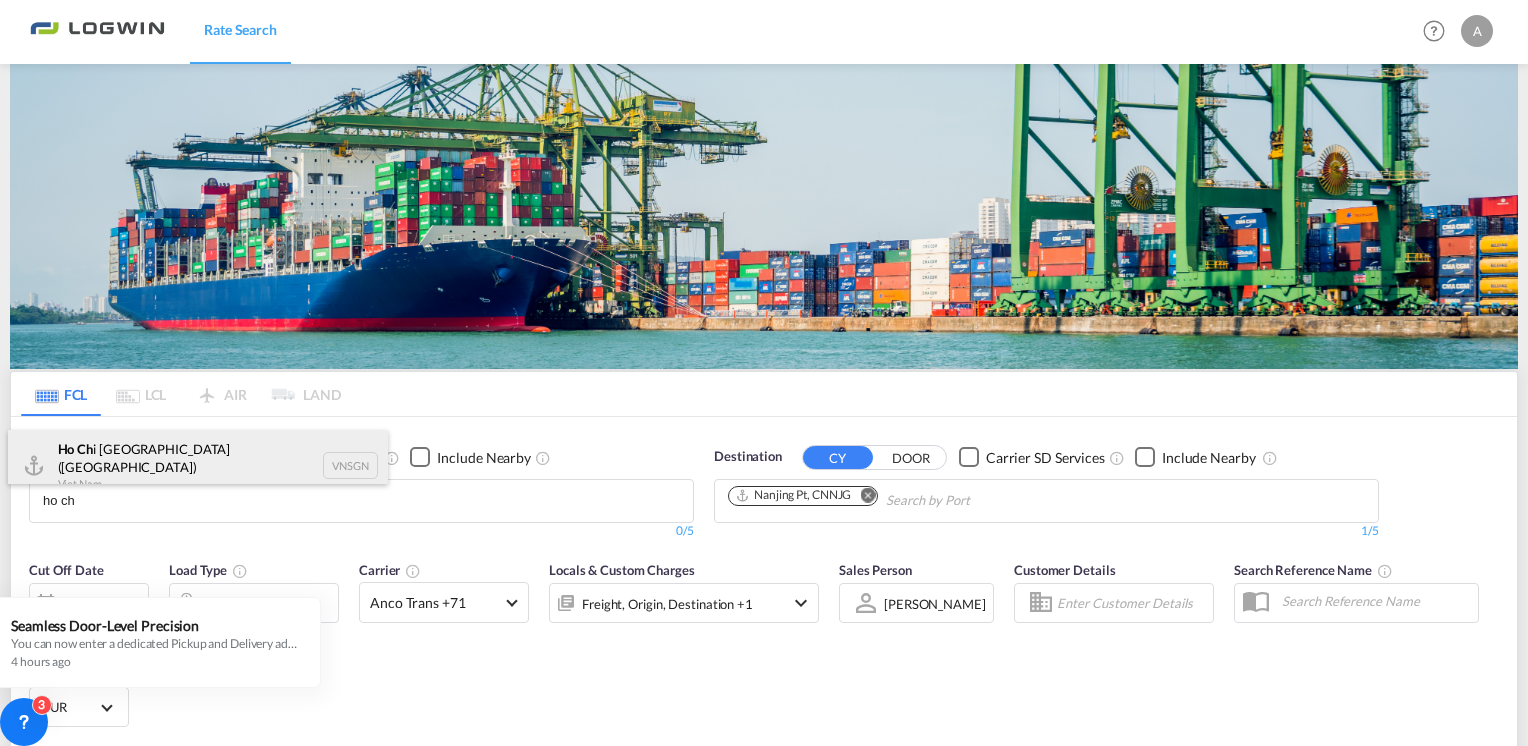 type on "ho ch" 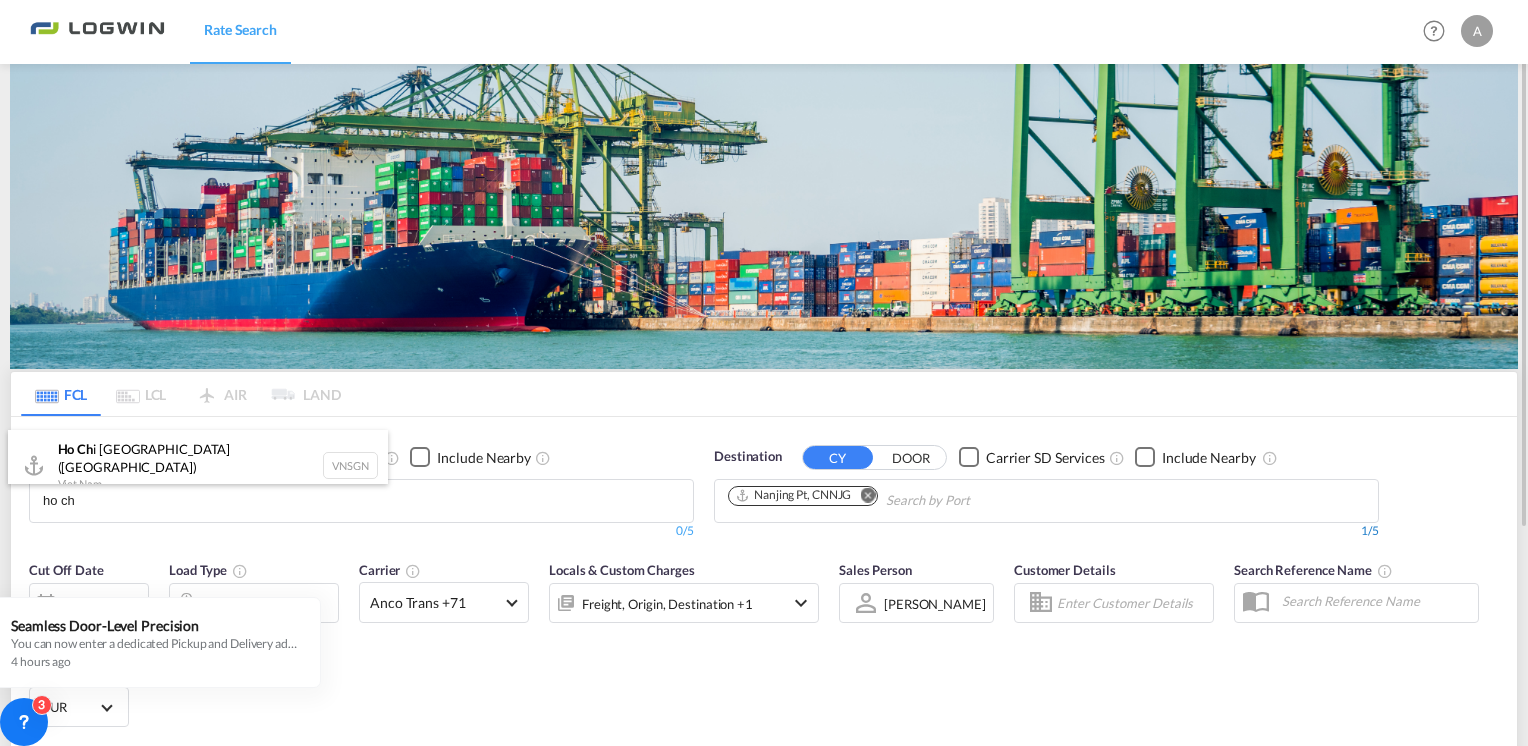 type 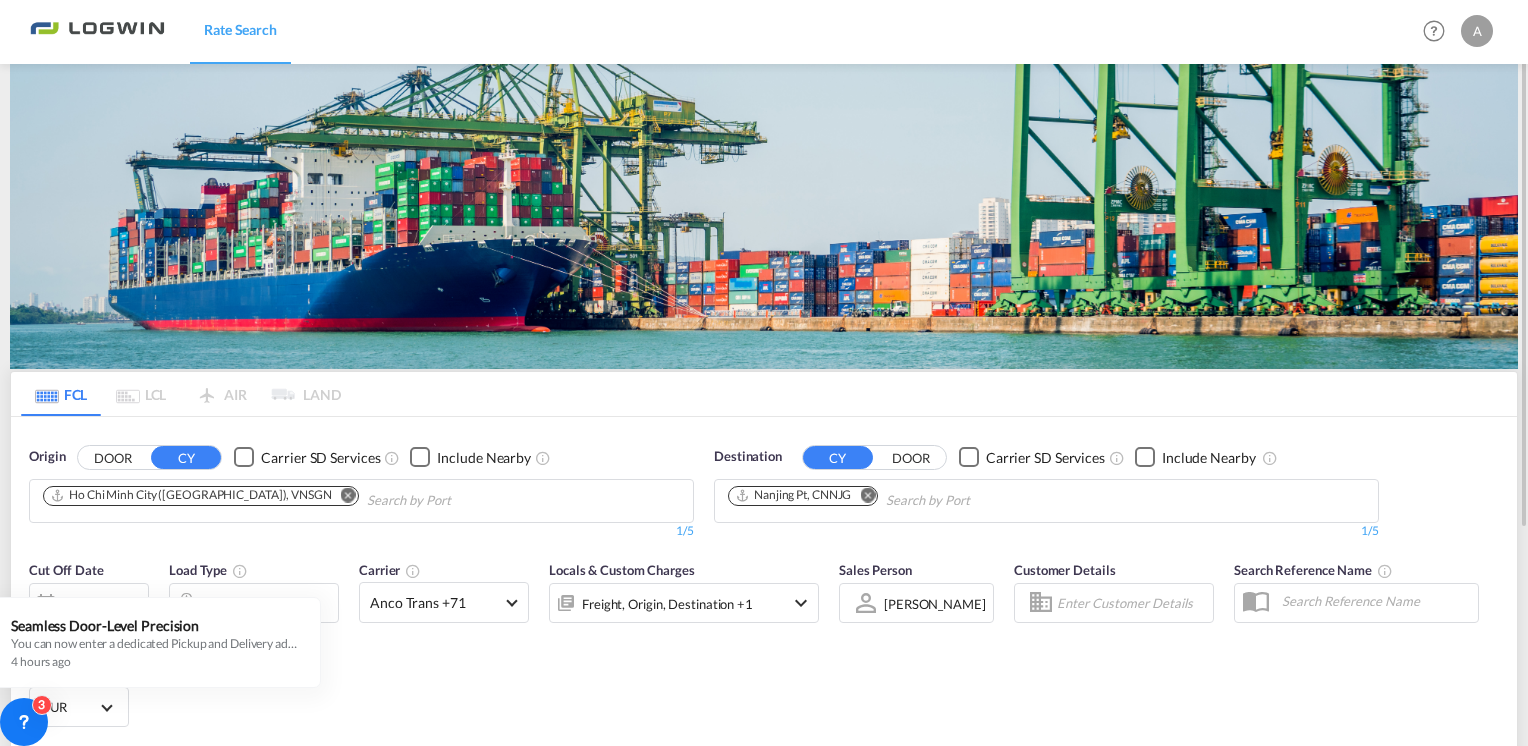 click at bounding box center (867, 494) 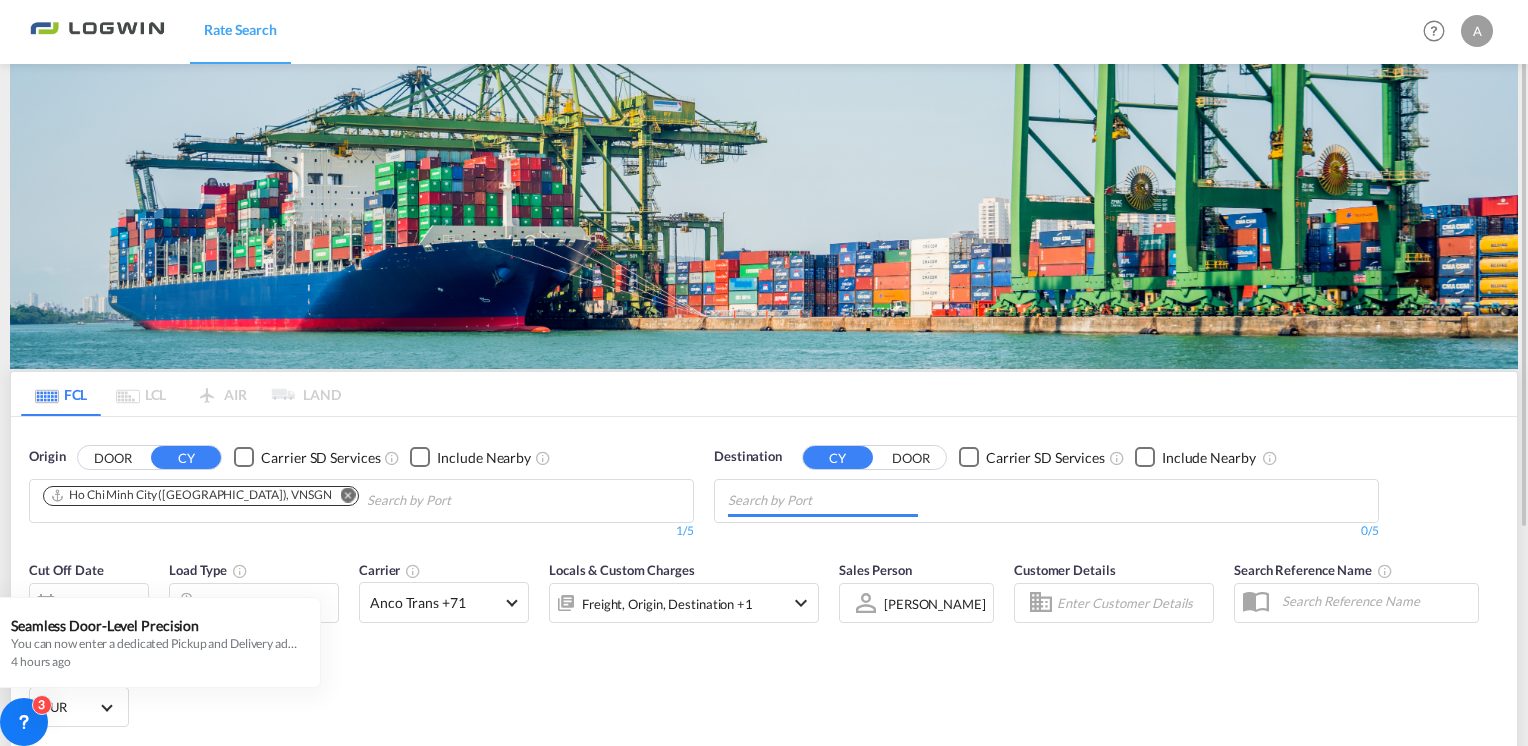 click on "Rate Search
Rate Search
Help Resources Product Release
A
My Profile Logout
FCL
LCL AIR
LAND
FCL
LCL AIR
LAND             Origin  DOOR
[GEOGRAPHIC_DATA]" at bounding box center [764, 373] 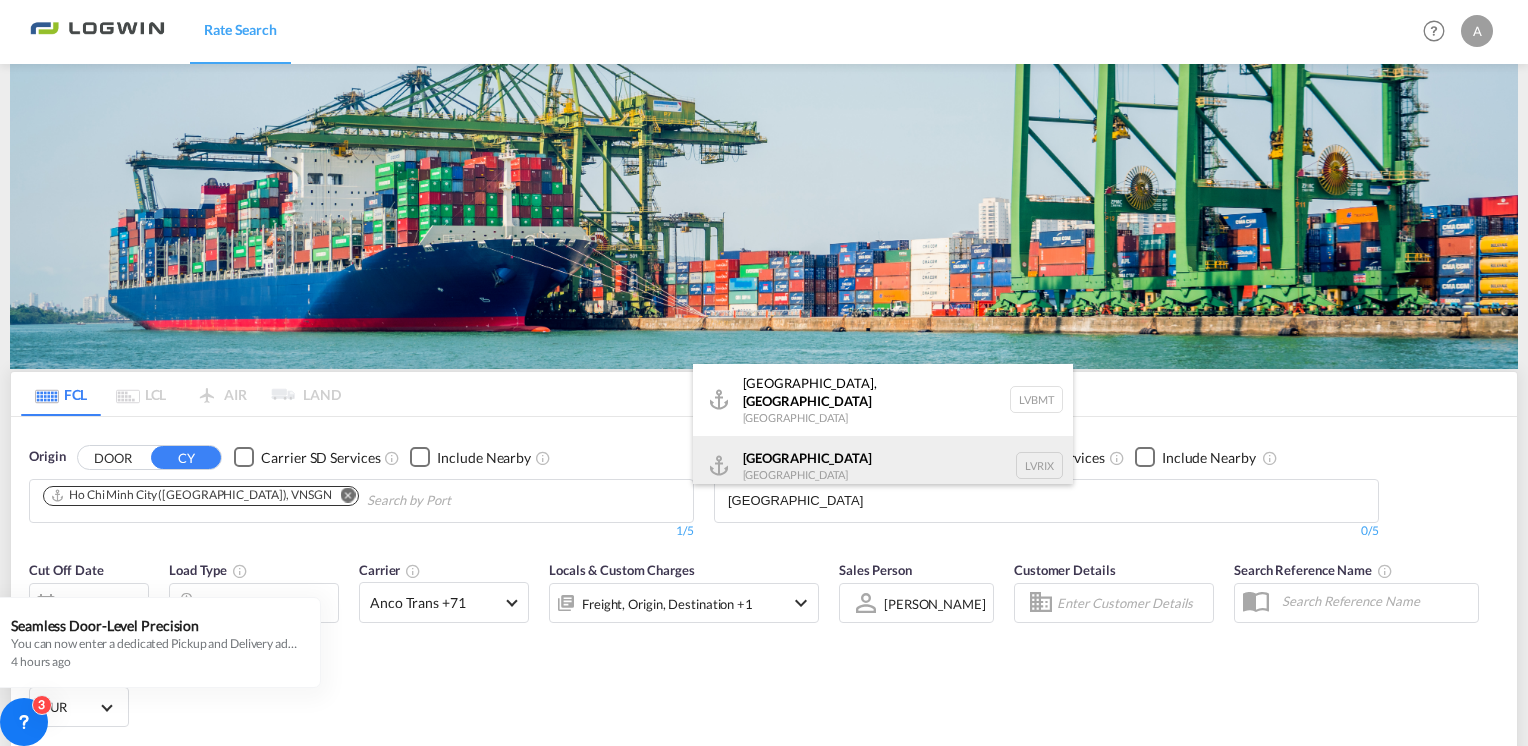 type on "[GEOGRAPHIC_DATA]" 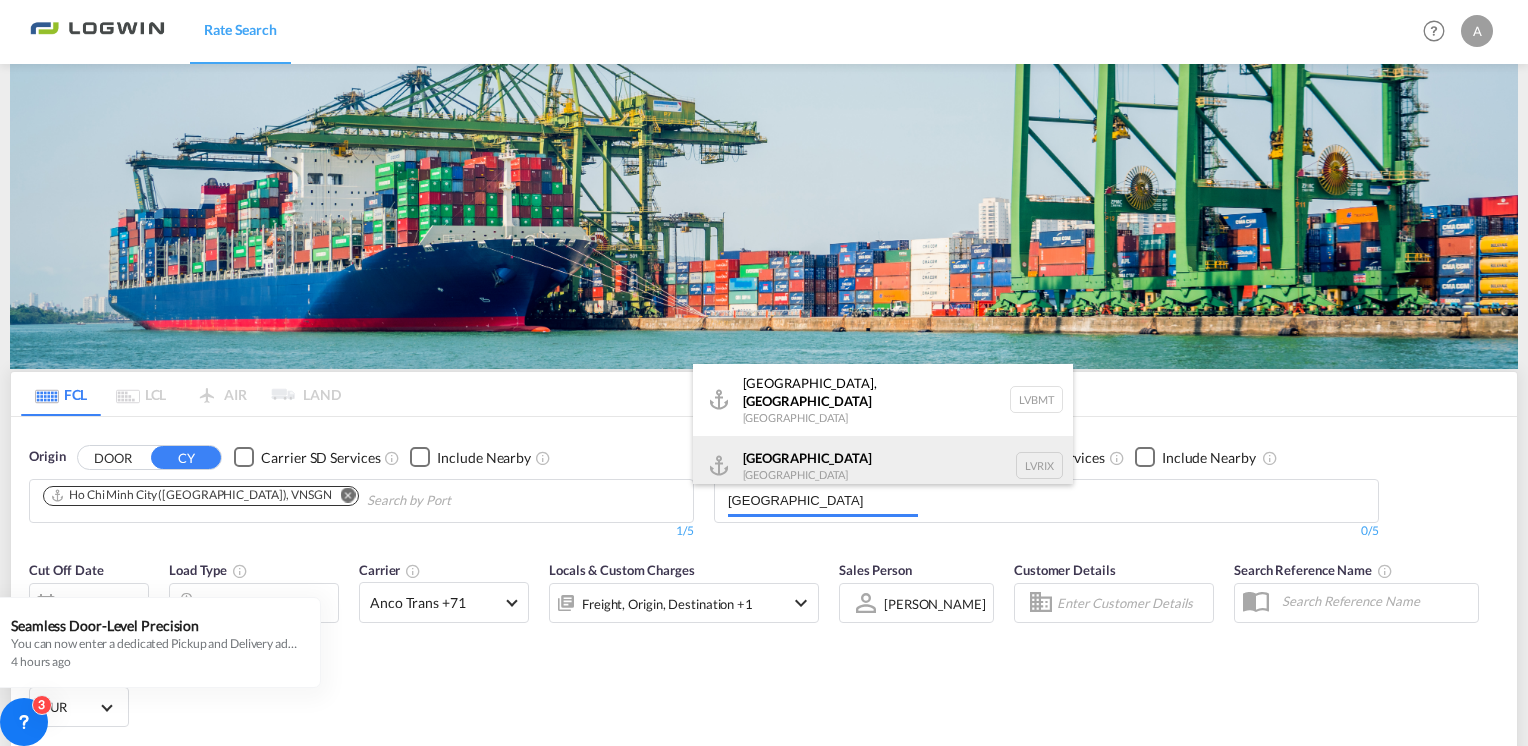 type 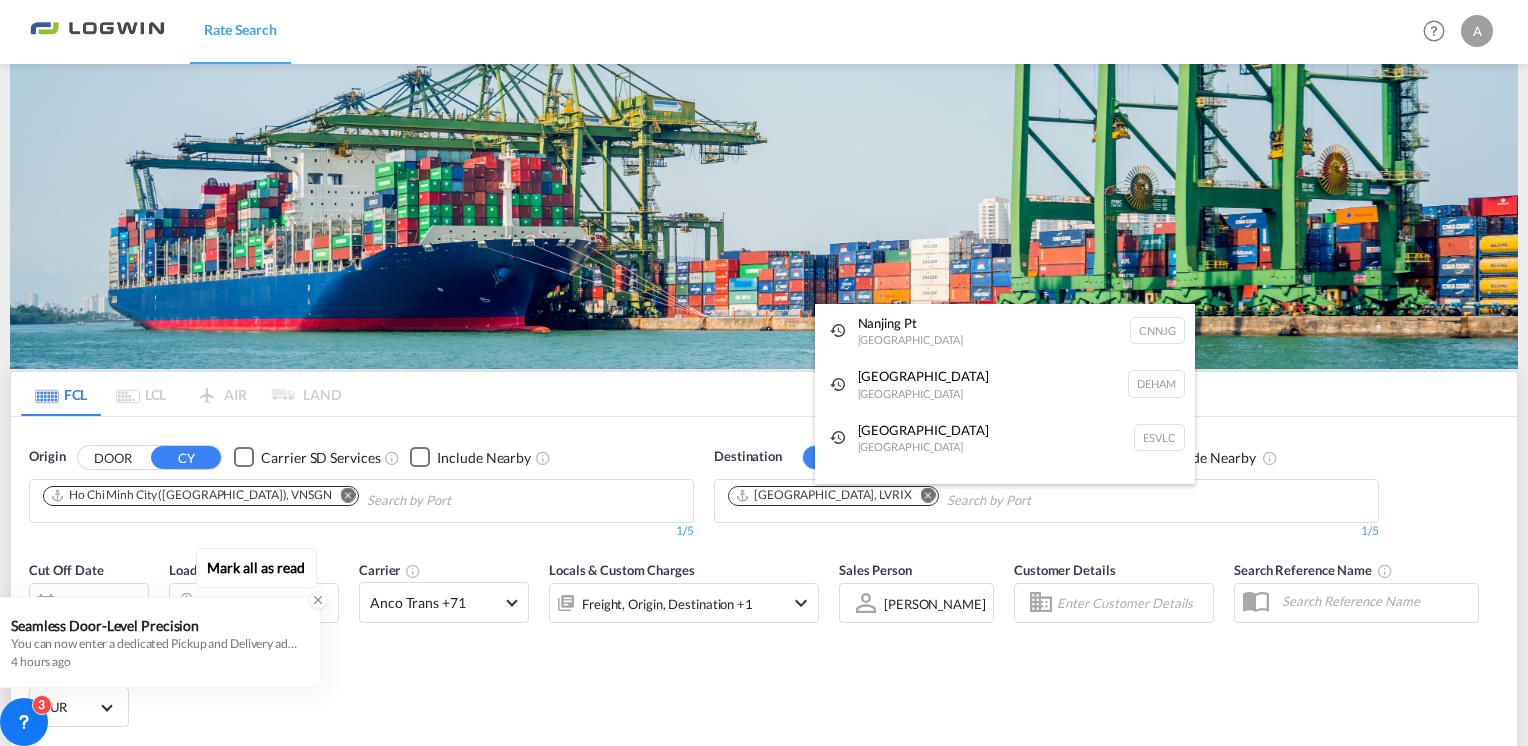 click 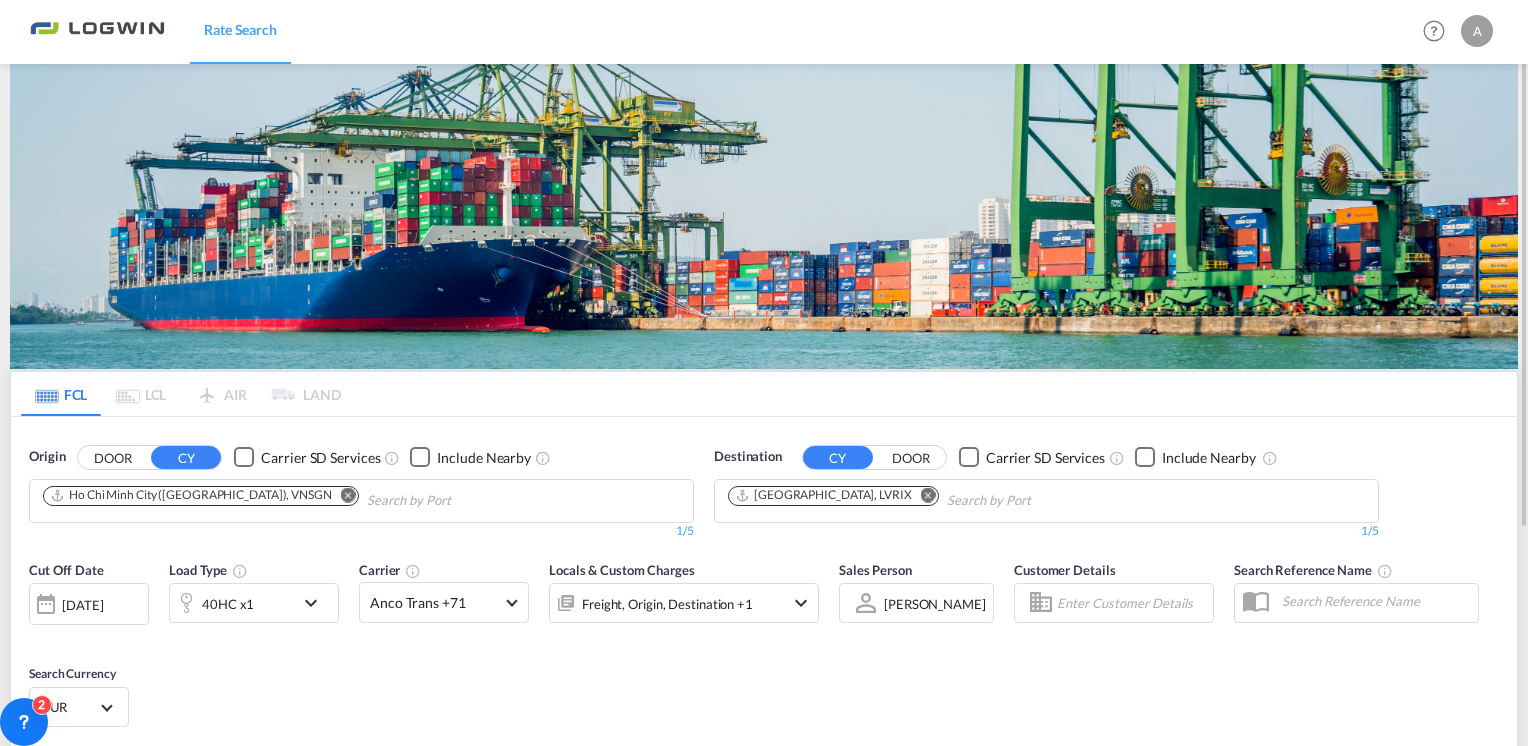 scroll, scrollTop: 200, scrollLeft: 0, axis: vertical 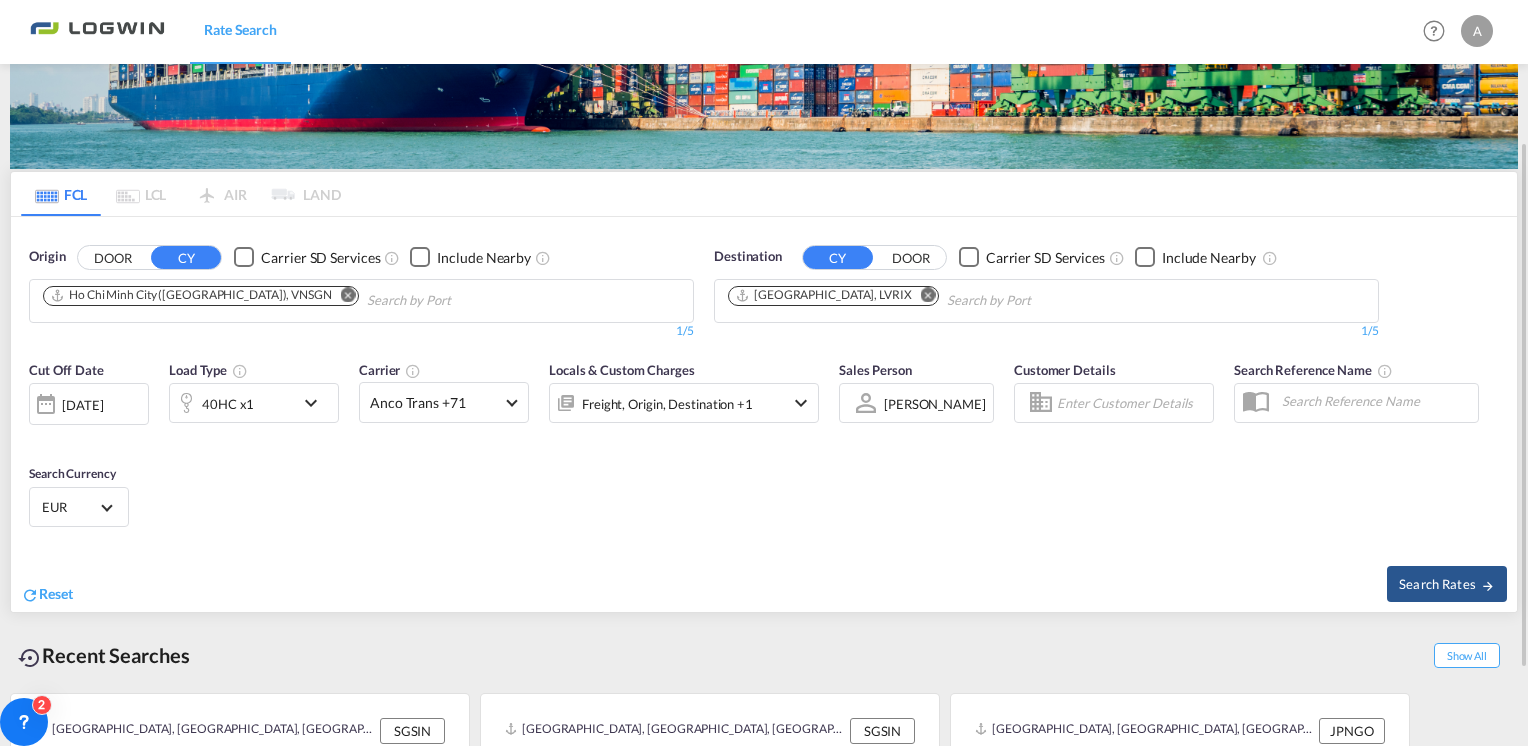 click on "[DATE]" at bounding box center [82, 405] 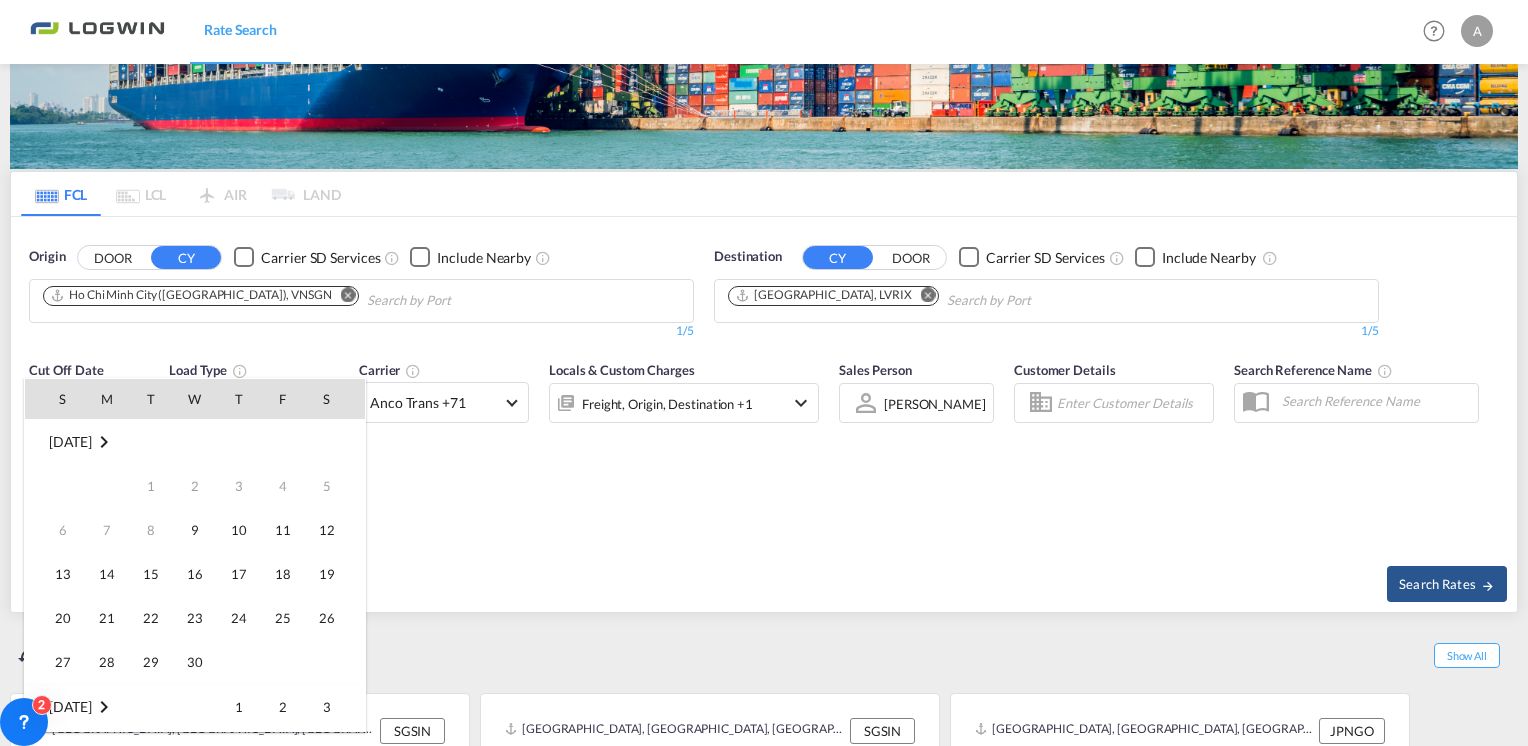 scroll, scrollTop: 795, scrollLeft: 0, axis: vertical 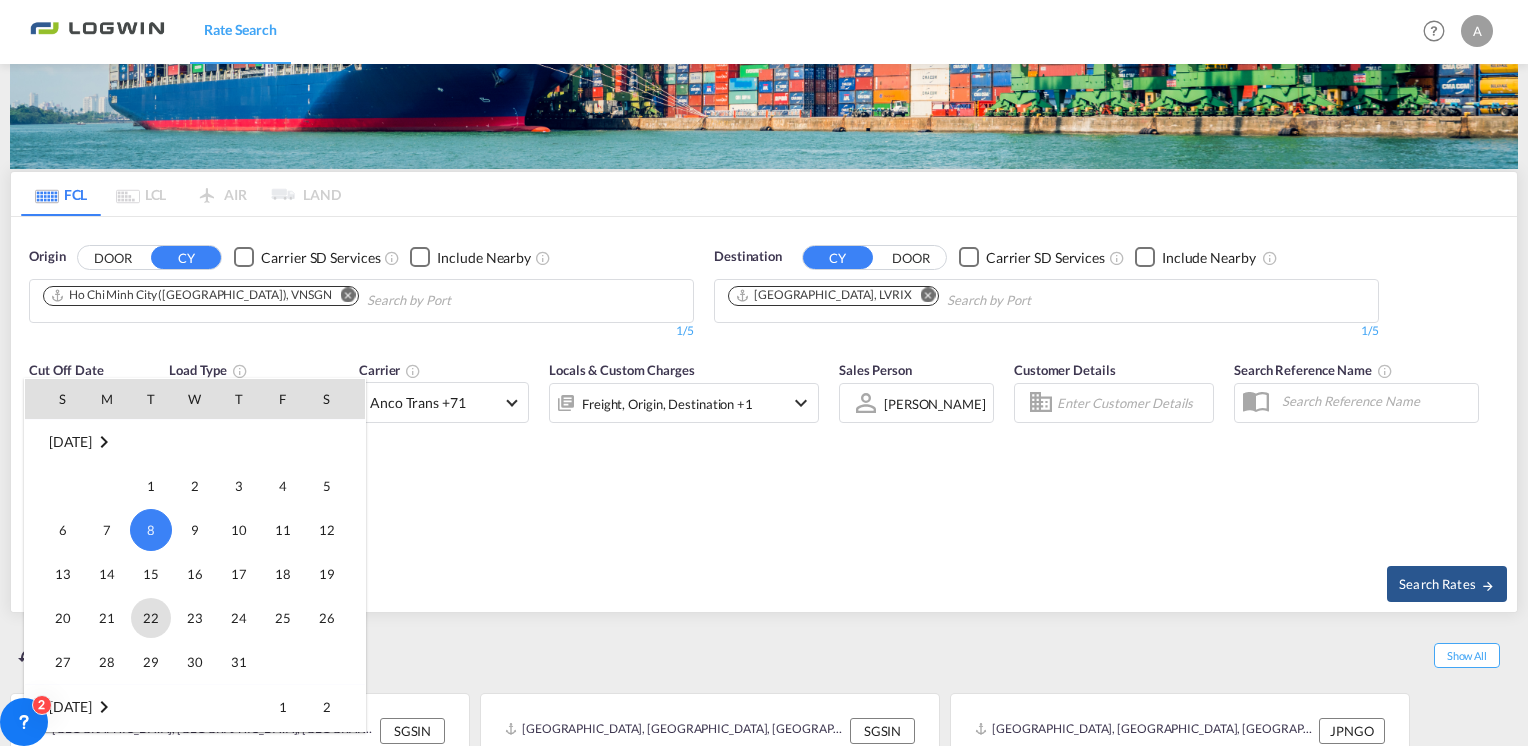 click on "22" at bounding box center [151, 618] 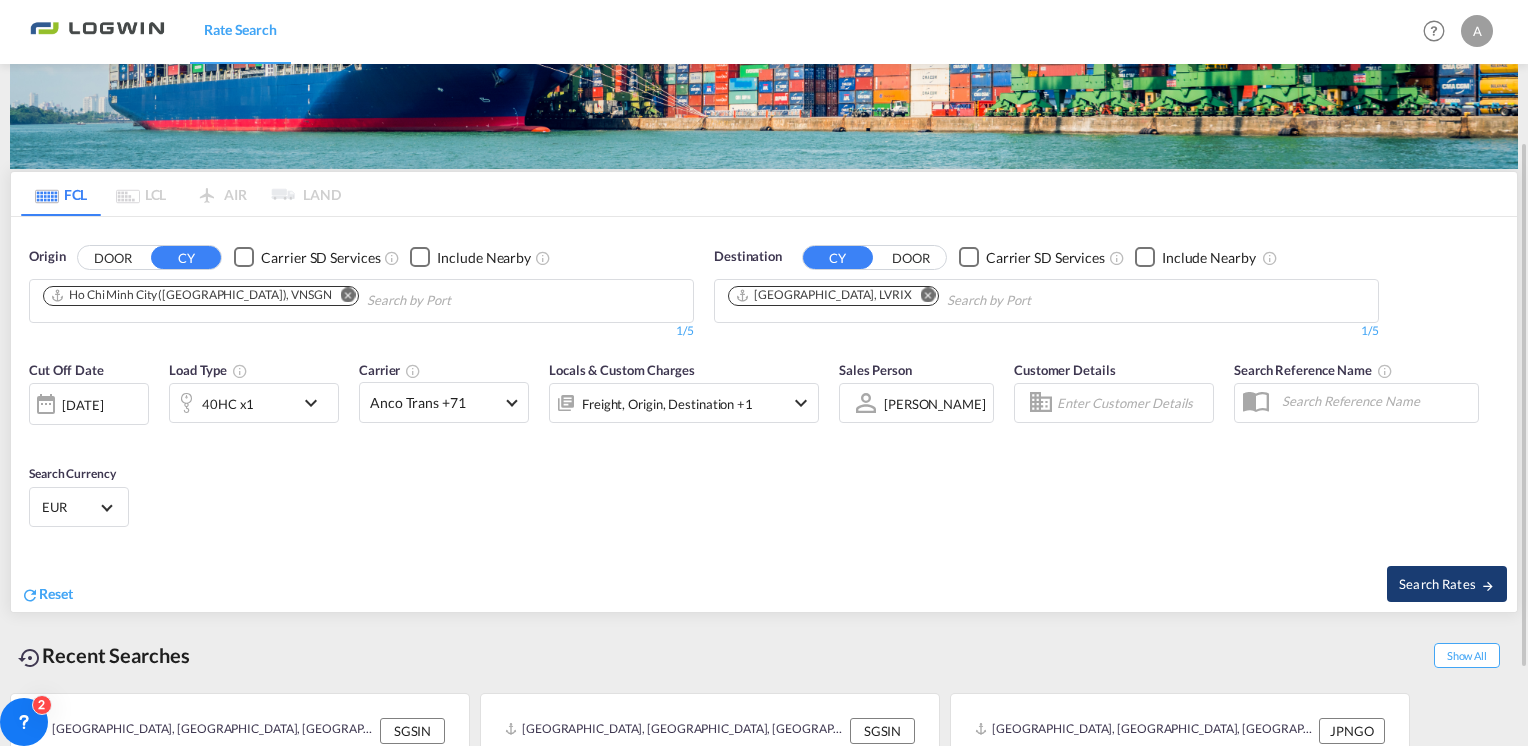 click on "Search Rates" at bounding box center [1447, 584] 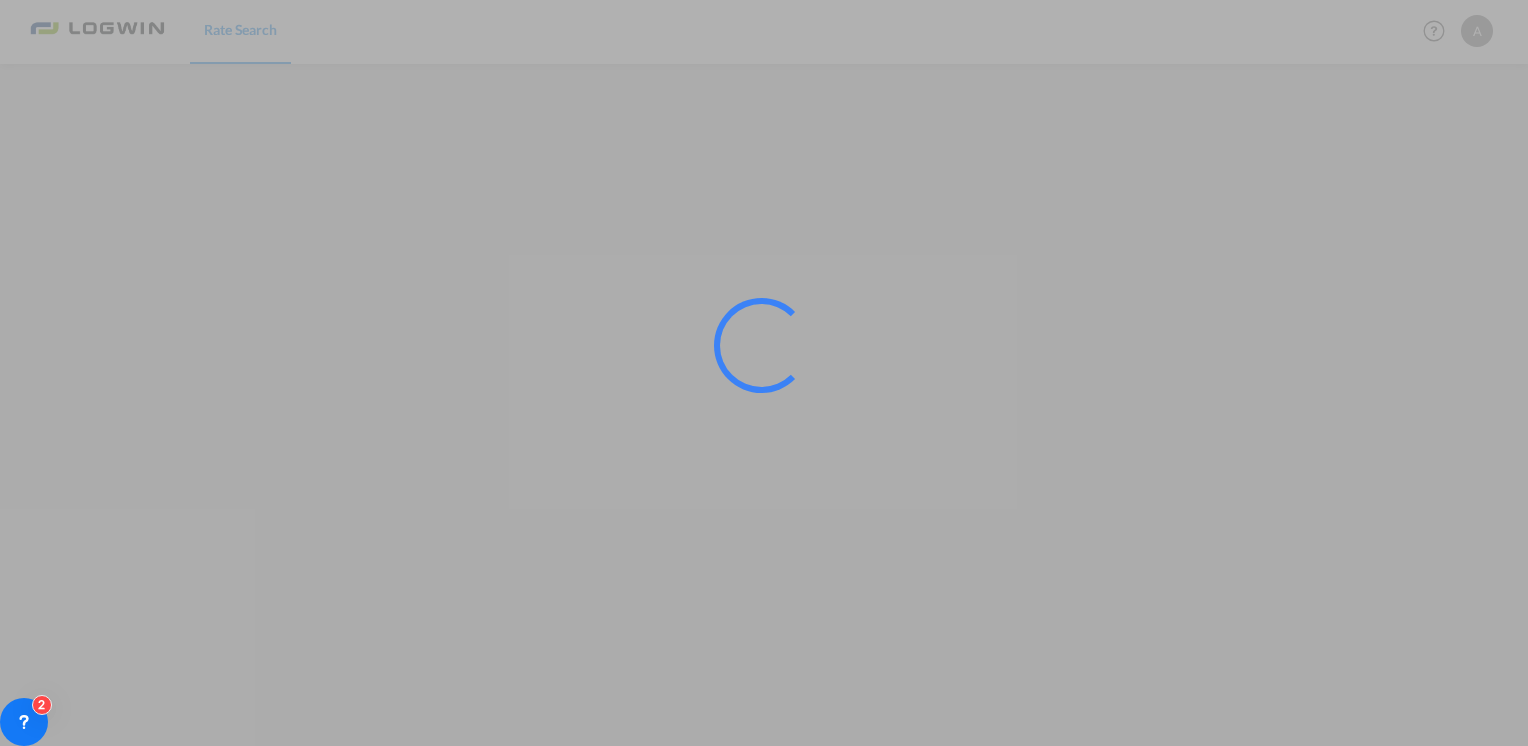 scroll, scrollTop: 0, scrollLeft: 0, axis: both 